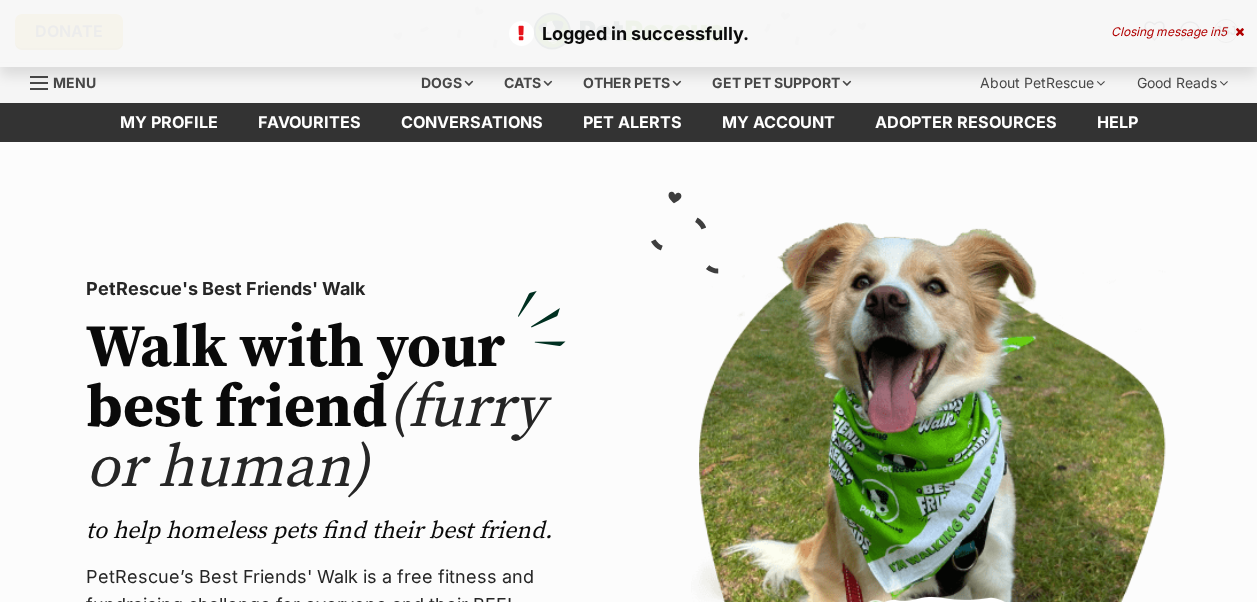 scroll, scrollTop: 0, scrollLeft: 0, axis: both 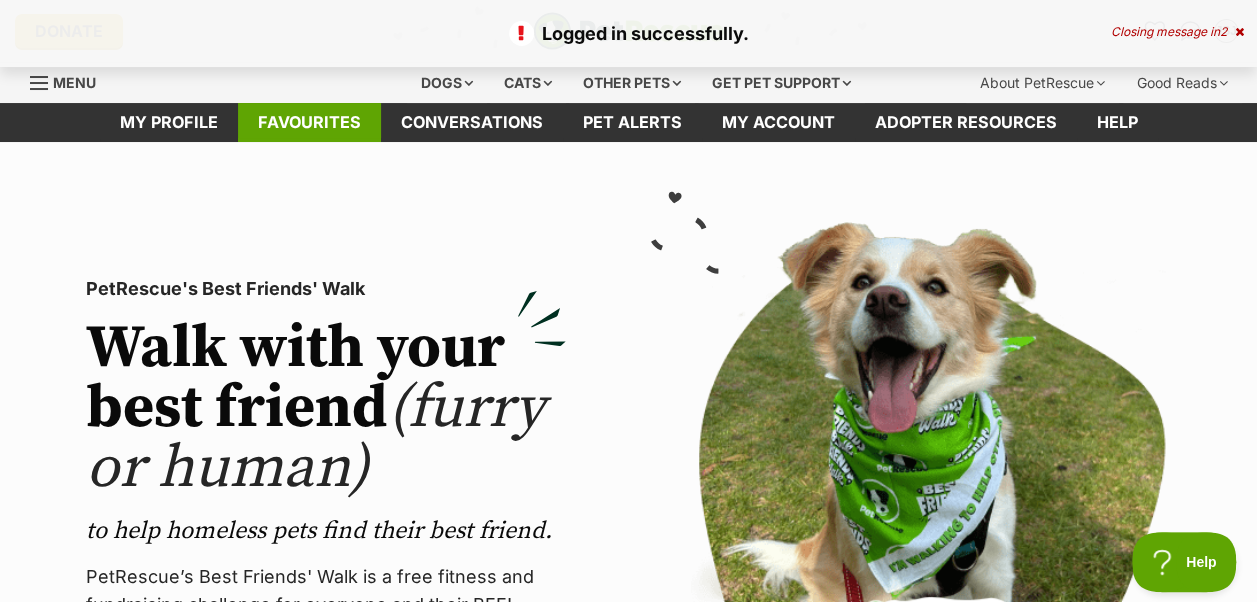 click on "Favourites" at bounding box center (309, 122) 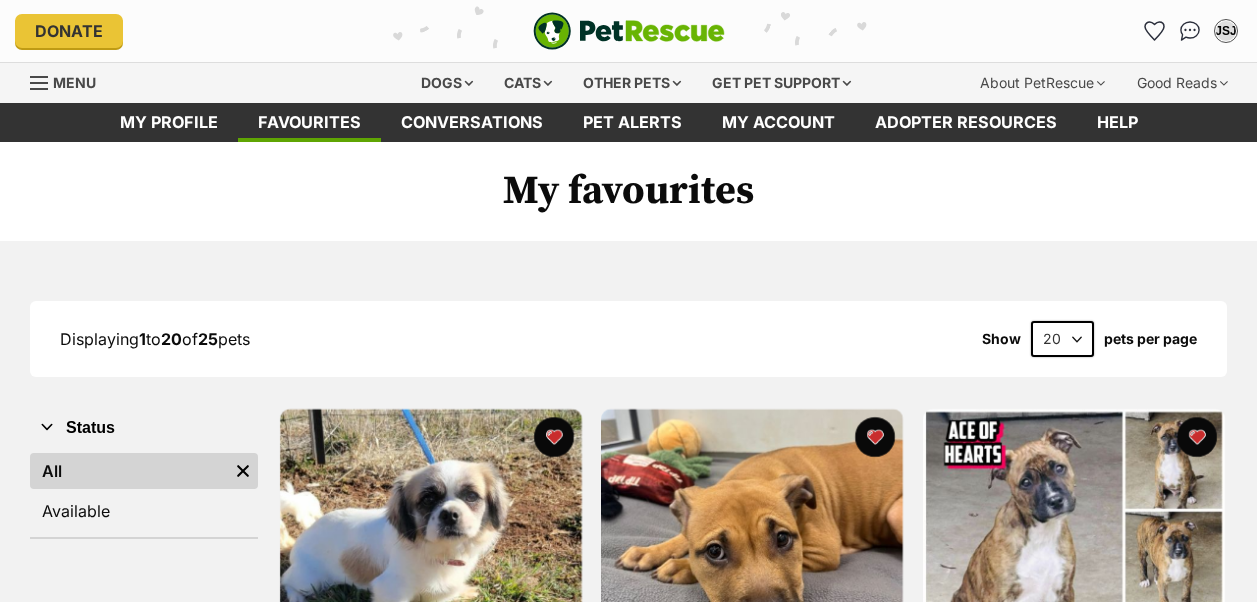 scroll, scrollTop: 0, scrollLeft: 0, axis: both 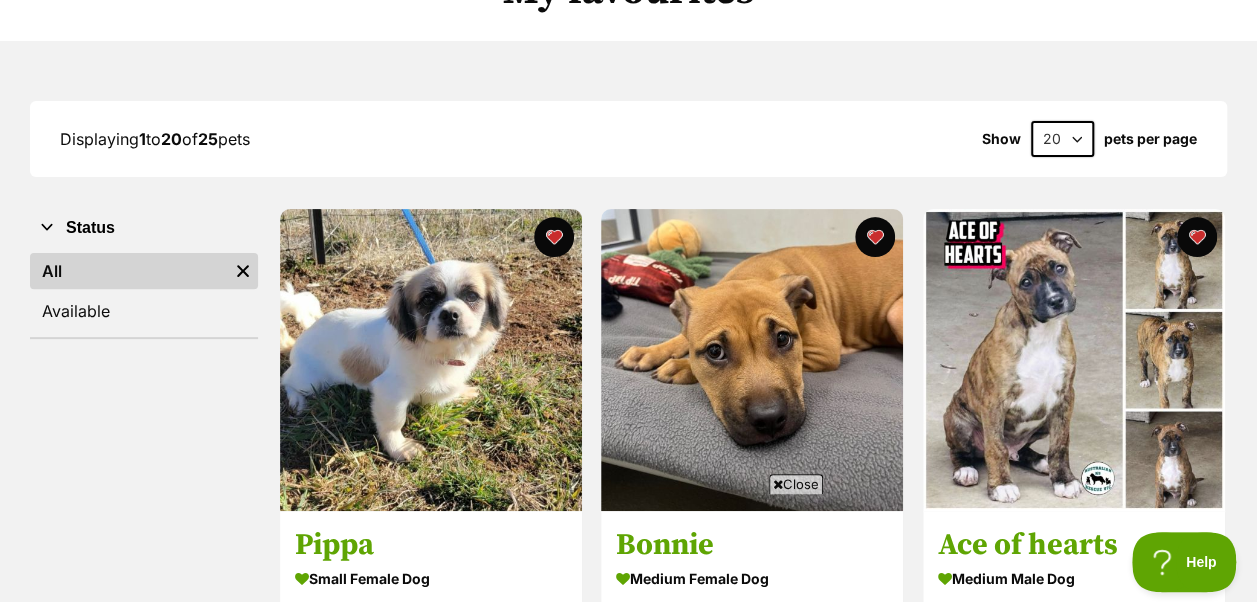 drag, startPoint x: 799, startPoint y: 479, endPoint x: 598, endPoint y: 402, distance: 215.24405 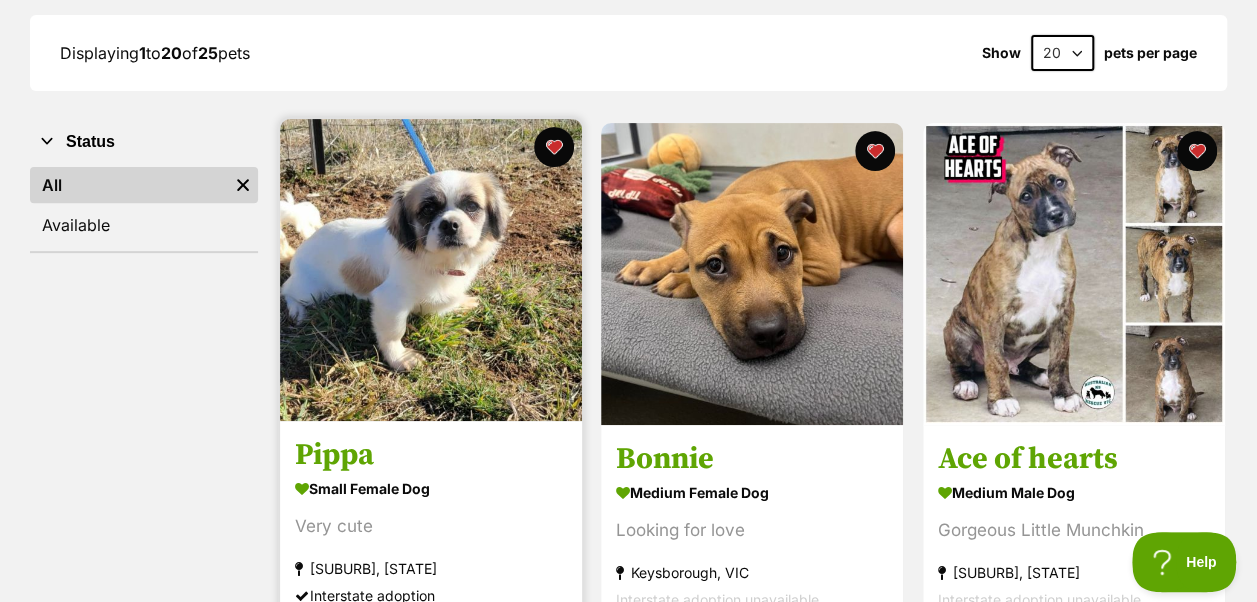 scroll, scrollTop: 400, scrollLeft: 0, axis: vertical 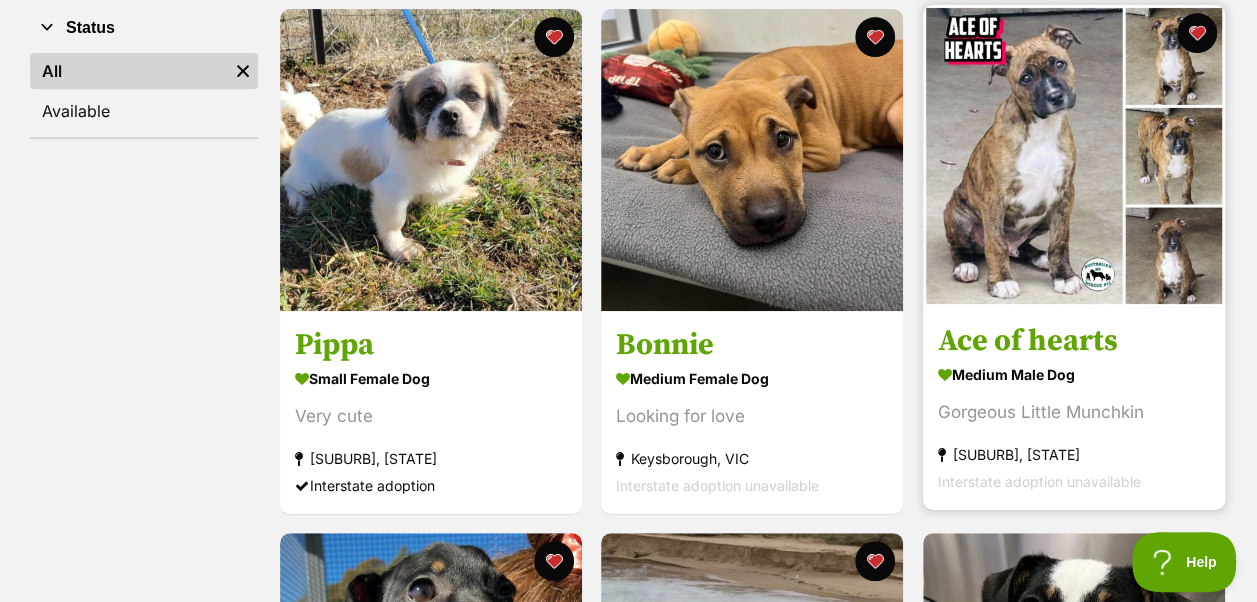 click on "Ace of hearts" at bounding box center [1074, 341] 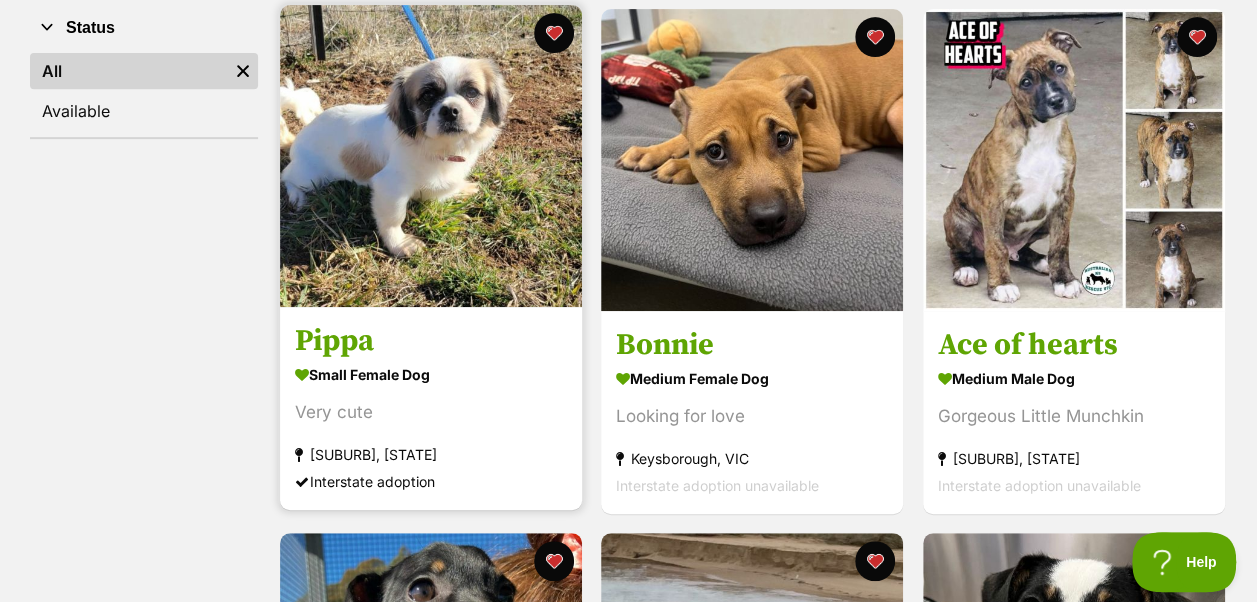 click at bounding box center [431, 156] 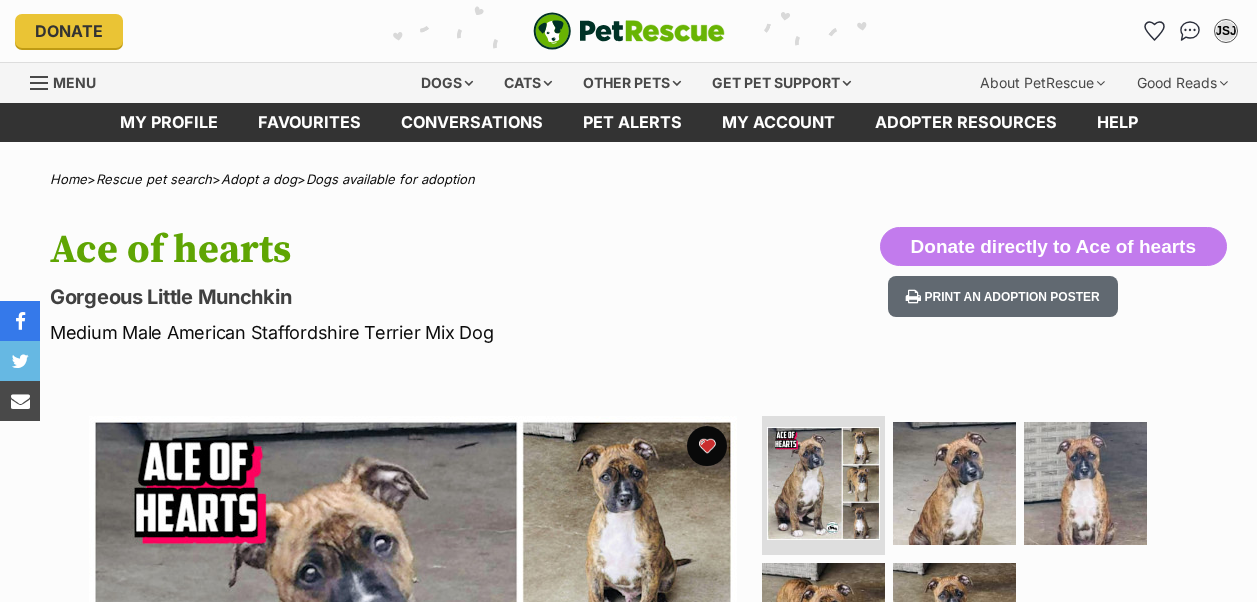 scroll, scrollTop: 0, scrollLeft: 0, axis: both 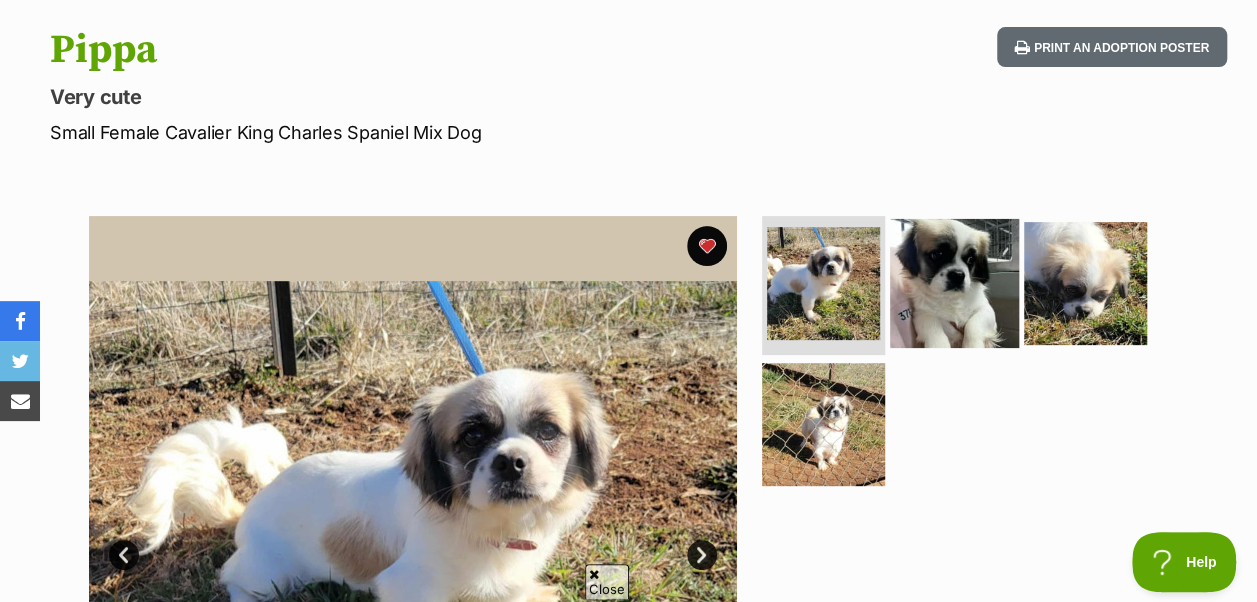 click at bounding box center (954, 282) 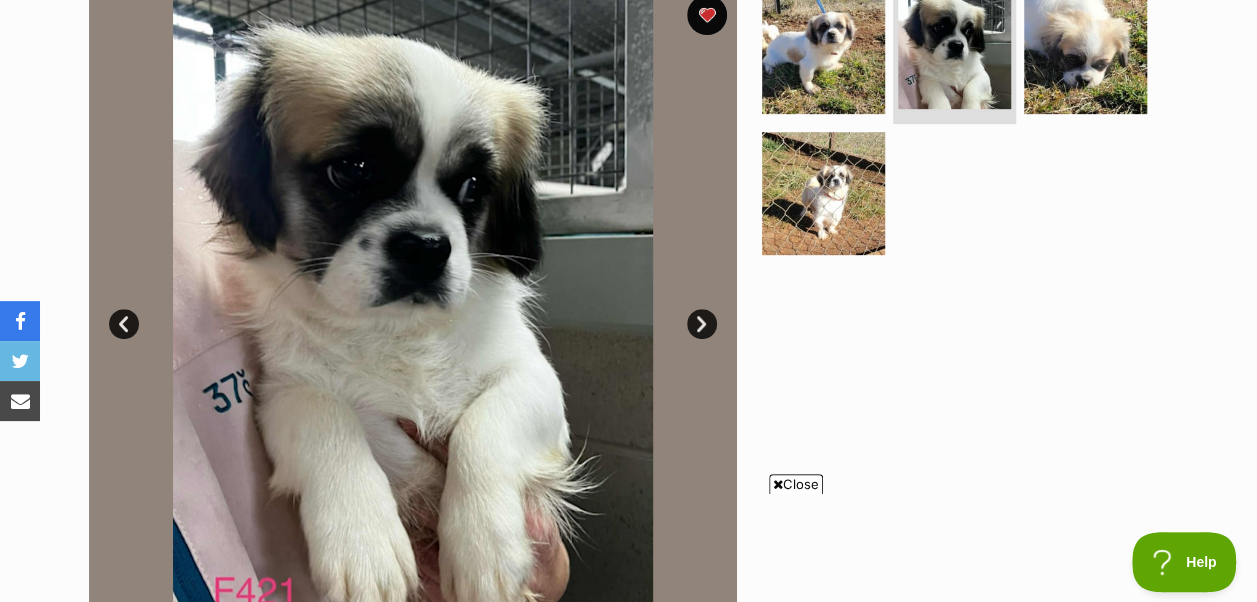 scroll, scrollTop: 400, scrollLeft: 0, axis: vertical 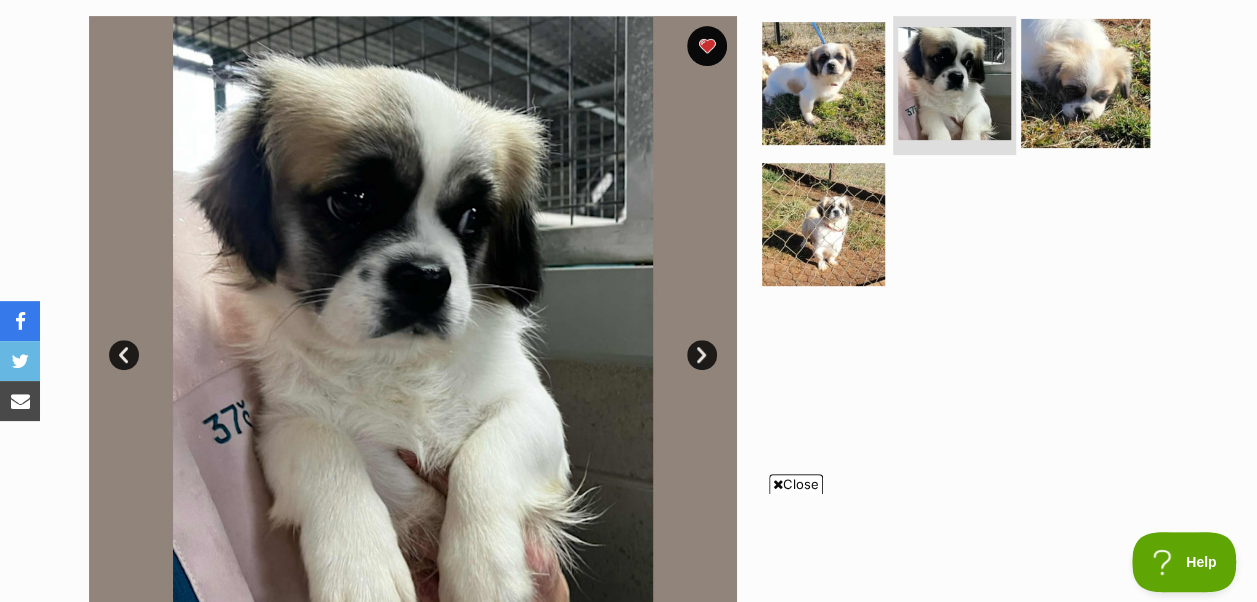 click at bounding box center [1085, 82] 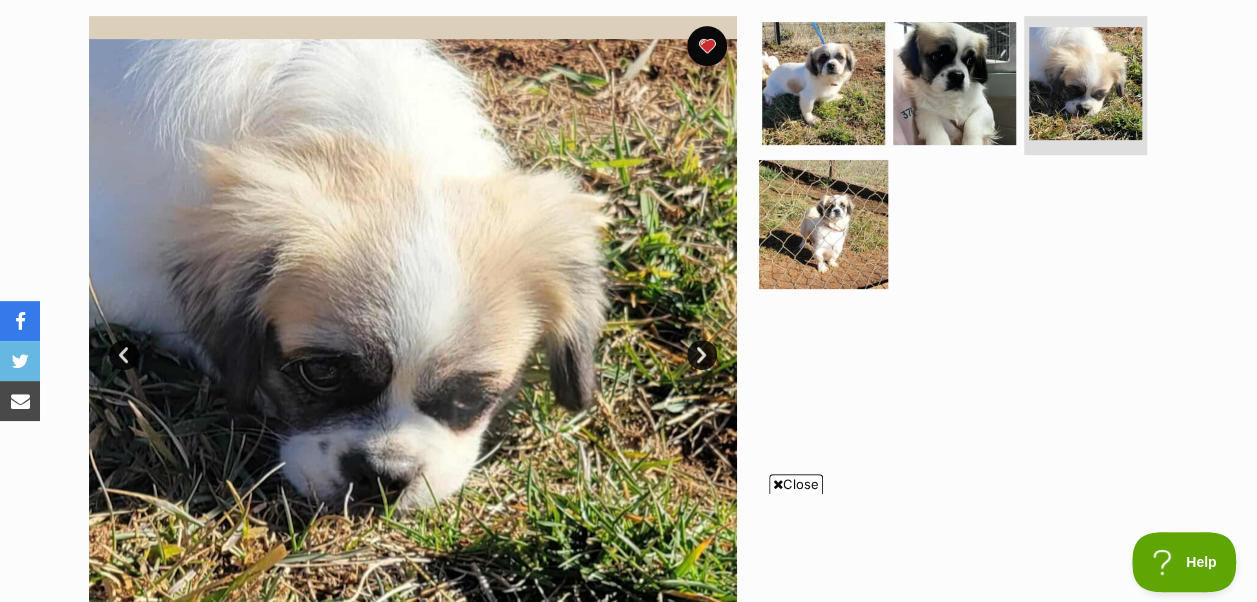 click at bounding box center [823, 224] 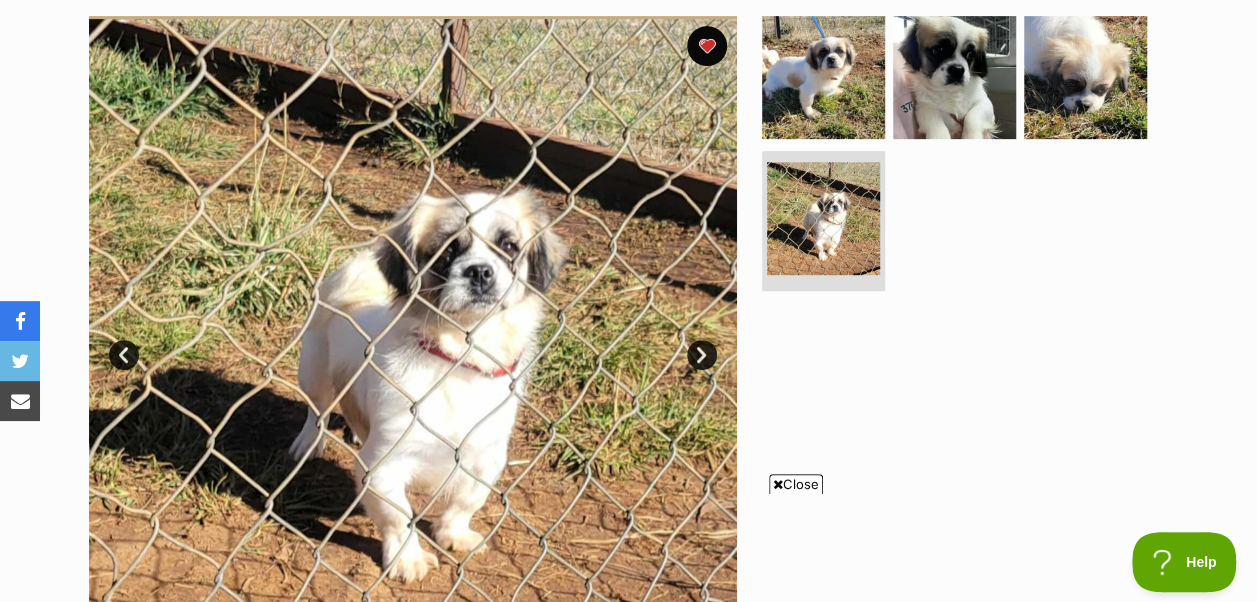 click on "Close" at bounding box center [796, 484] 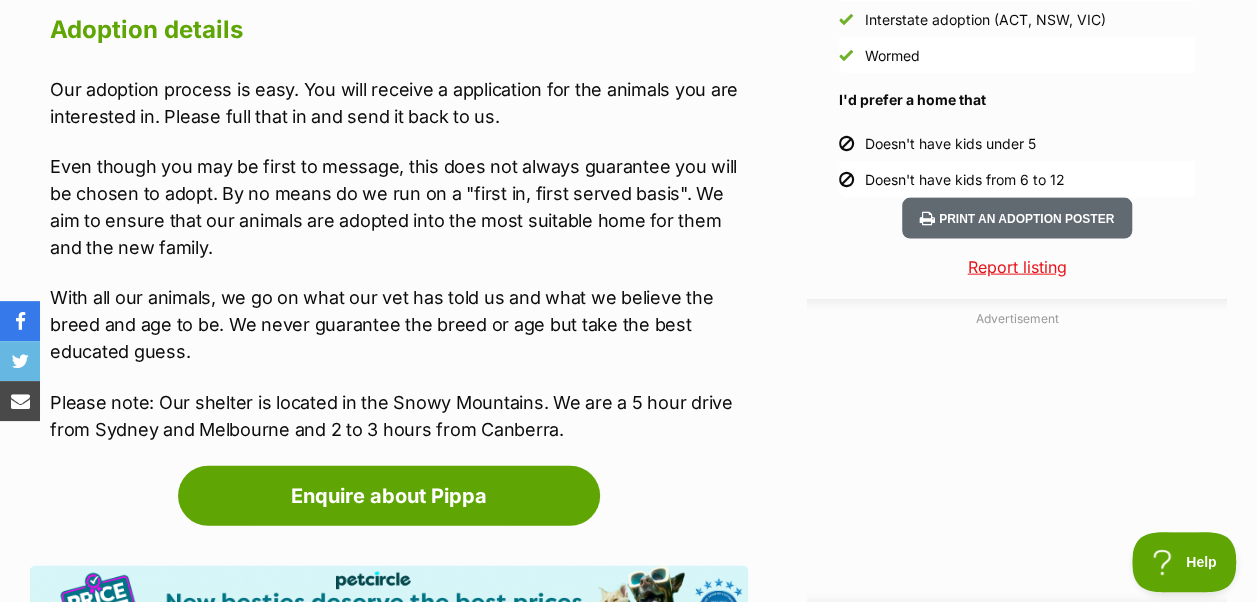 scroll, scrollTop: 2200, scrollLeft: 0, axis: vertical 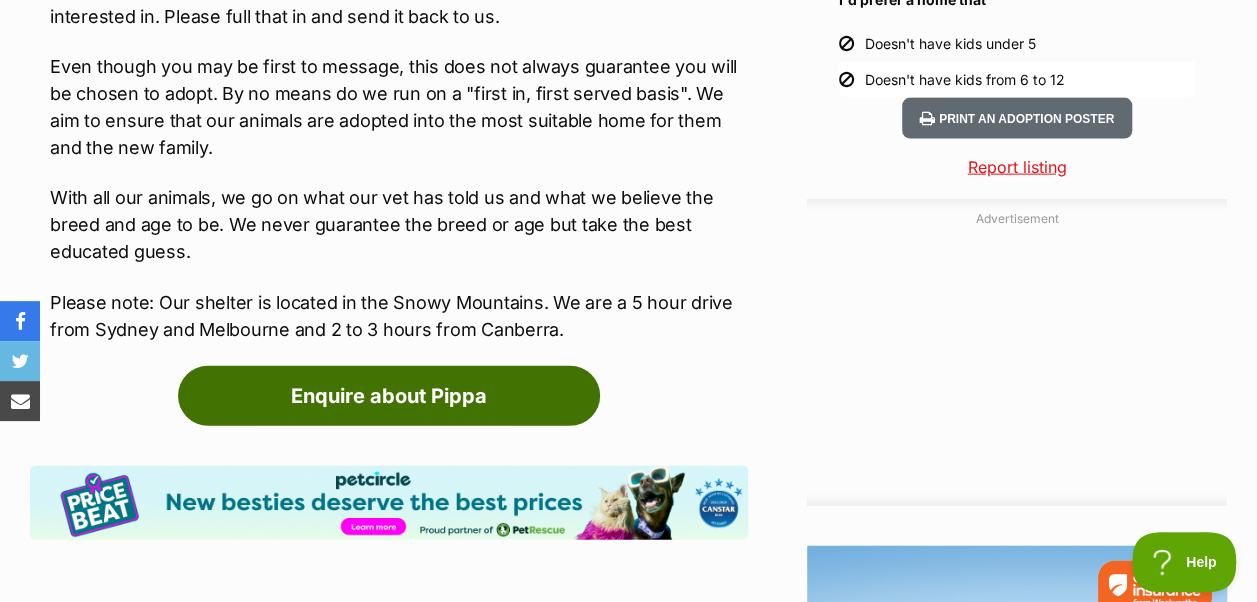 click on "Enquire about Pippa" at bounding box center [389, 396] 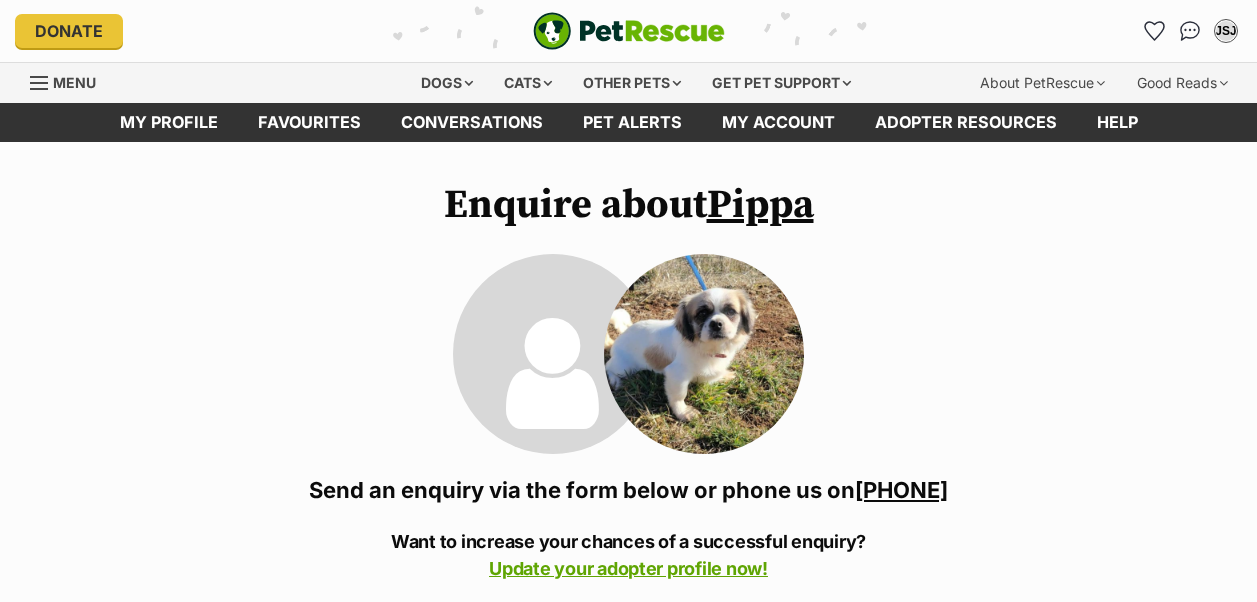 scroll, scrollTop: 0, scrollLeft: 0, axis: both 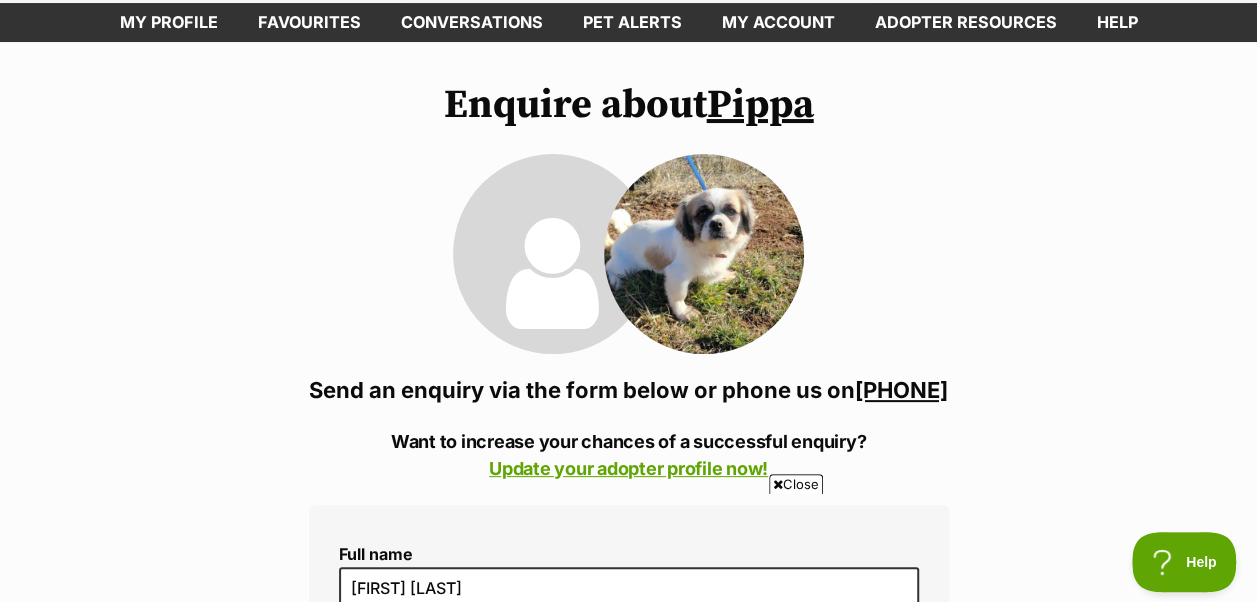 click on "Close" at bounding box center (796, 484) 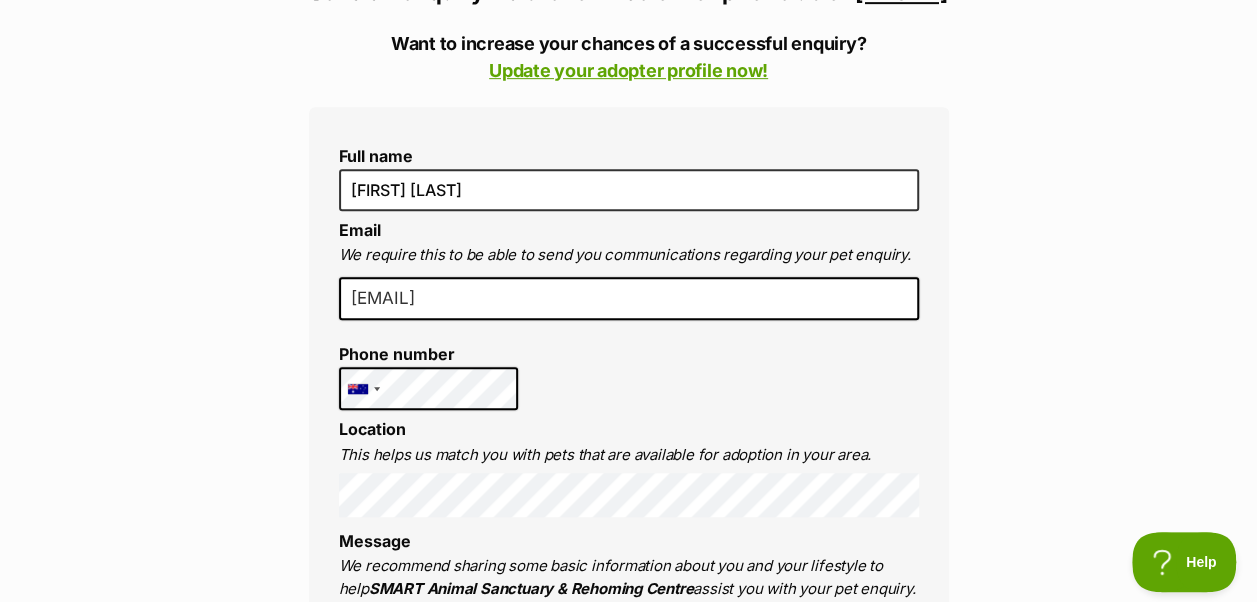 scroll, scrollTop: 500, scrollLeft: 0, axis: vertical 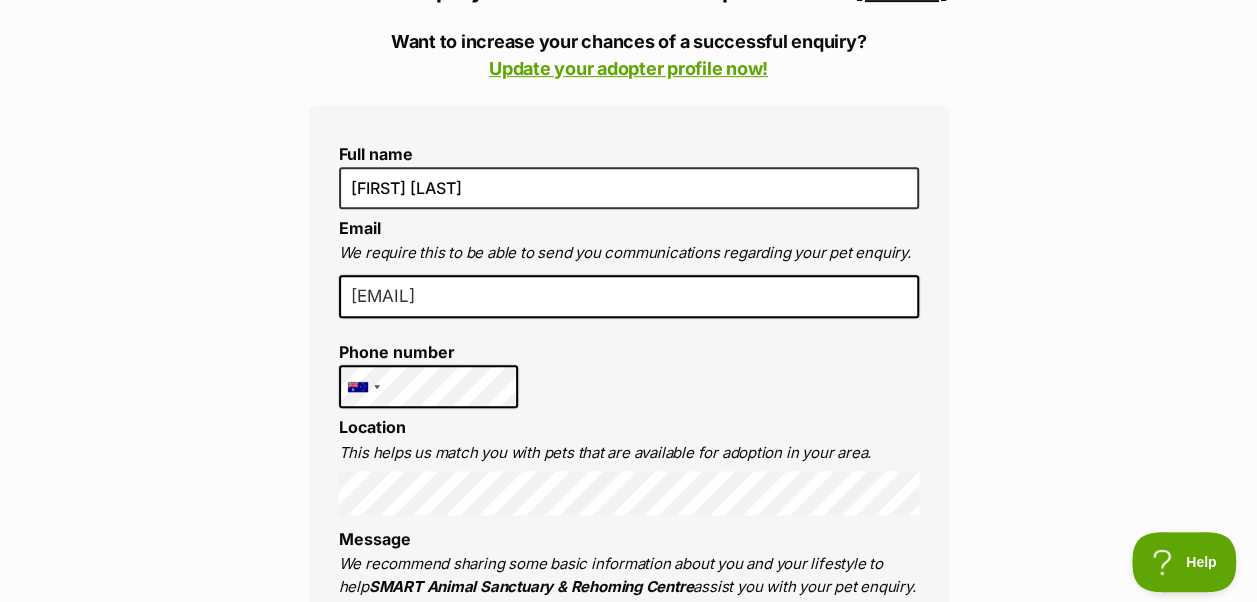 click on "Full name [FIRST] [LAST]
Email
We require this to be able to send you communications regarding your pet enquiry.
[EMAIL]
Phone number United States +1 United Kingdom +44 Afghanistan (‫افغانستان‬‎) +93 Albania (Shqipëri) +355 Algeria (‫الجزائر‬‎) +213 American Samoa +1684 Andorra +376 Angola +244 Anguilla +1264 Antigua and Barbuda +1268 Argentina +54 Armenia (Հայաստան) +374 Aruba +297 Australia +61 Austria (Österreich) +43 Azerbaijan (Azərbaycan) +994 Bahamas +1242 Bahrain (‫البحرين‬‎) +973 Bangladesh (বাংলাদেশ) +880 Barbados +1246 Belarus (Беларусь) +375 Belgium (België) +32 Belize +501 Benin (Bénin) +229 Bermuda +1441 Bhutan (འབྲུག) +975 Bolivia +591 Bosnia and Herzegovina (Босна и Херцеговина) +387 Botswana +267 Brazil (Brasil) +55 British Indian Ocean Territory +246 British Virgin Islands +1284 Brunei +673 Bulgaria (България) +359 Burkina Faso +226 +257 +855 +1" at bounding box center [629, 784] 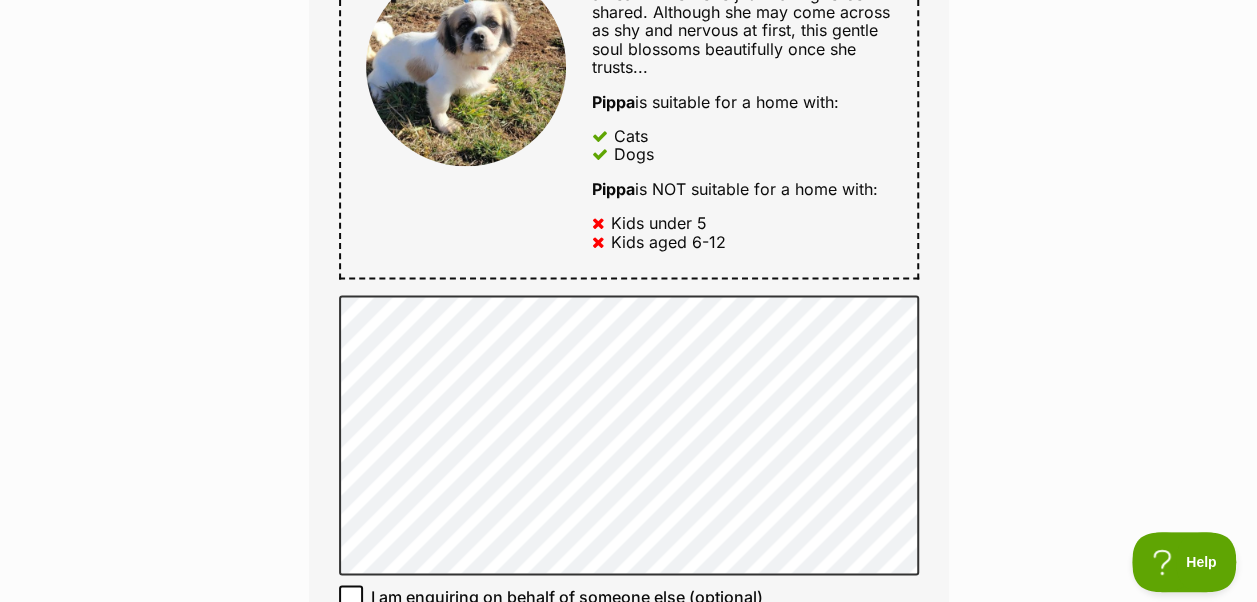 scroll, scrollTop: 1200, scrollLeft: 0, axis: vertical 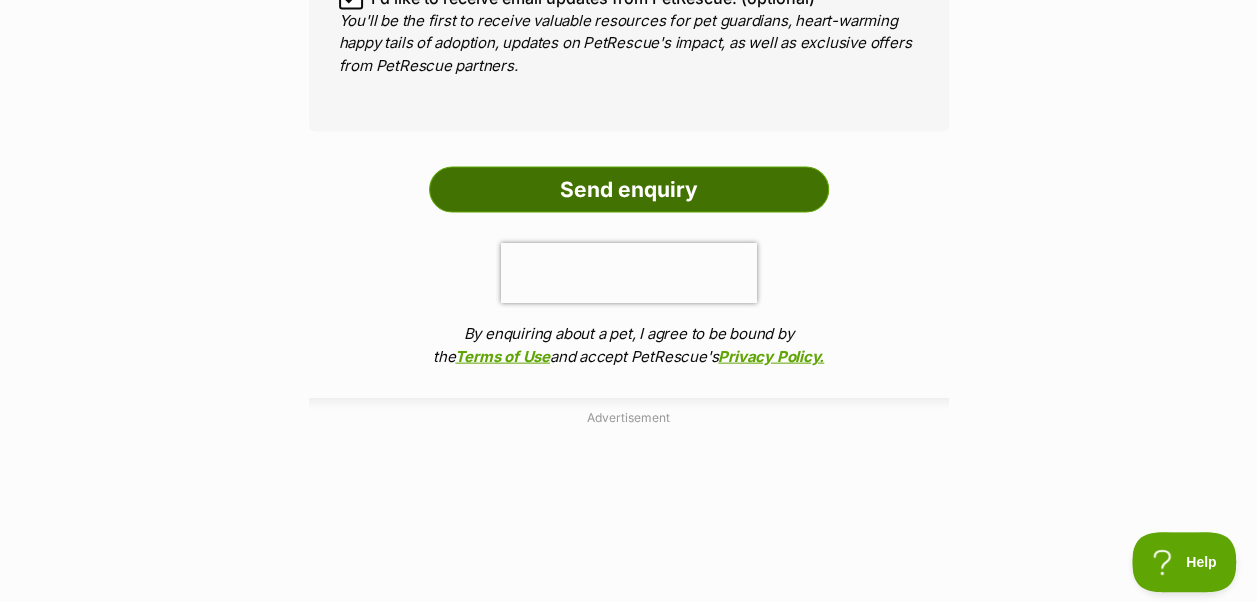 click on "Send enquiry" at bounding box center [629, 190] 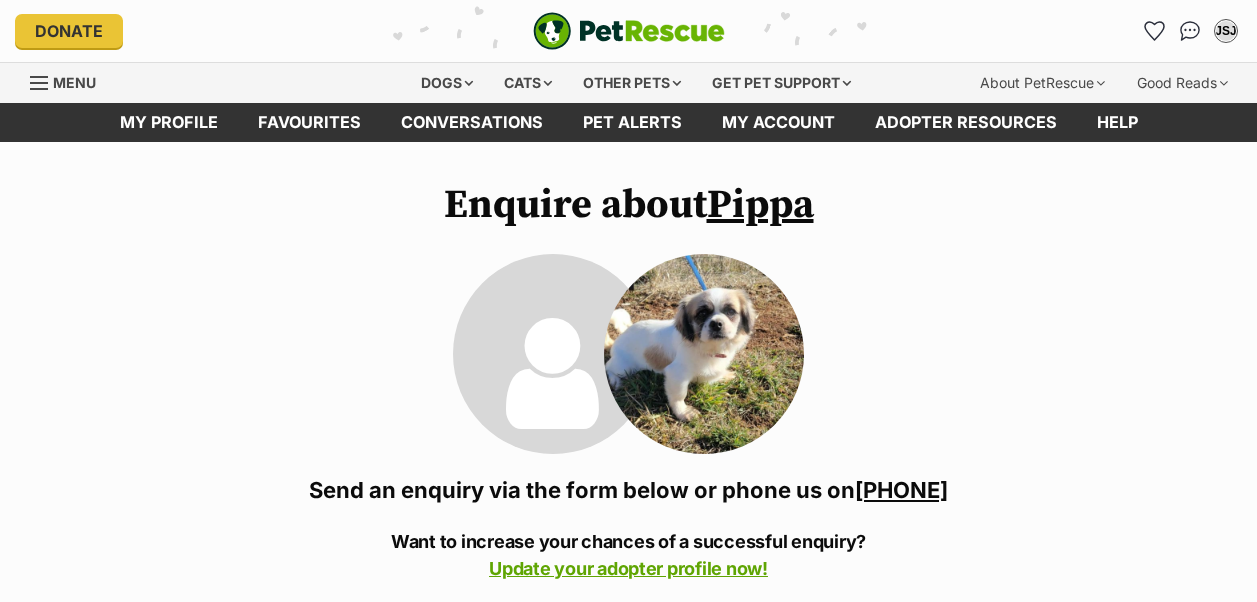 scroll, scrollTop: 0, scrollLeft: 0, axis: both 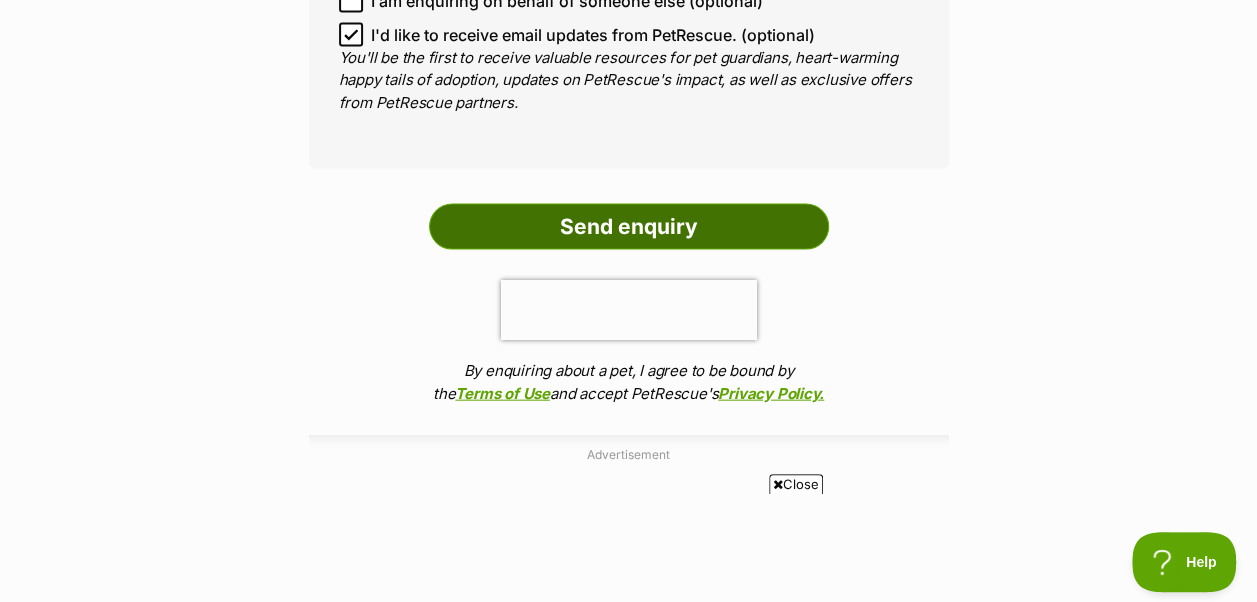 click on "Send enquiry" at bounding box center (629, 227) 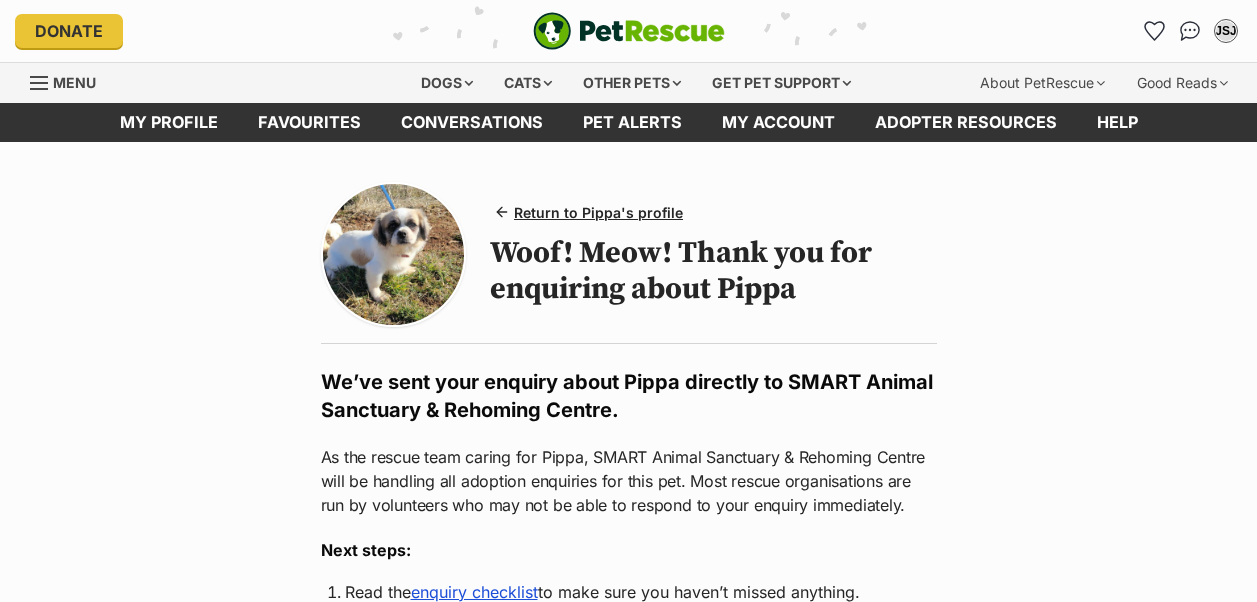 scroll, scrollTop: 0, scrollLeft: 0, axis: both 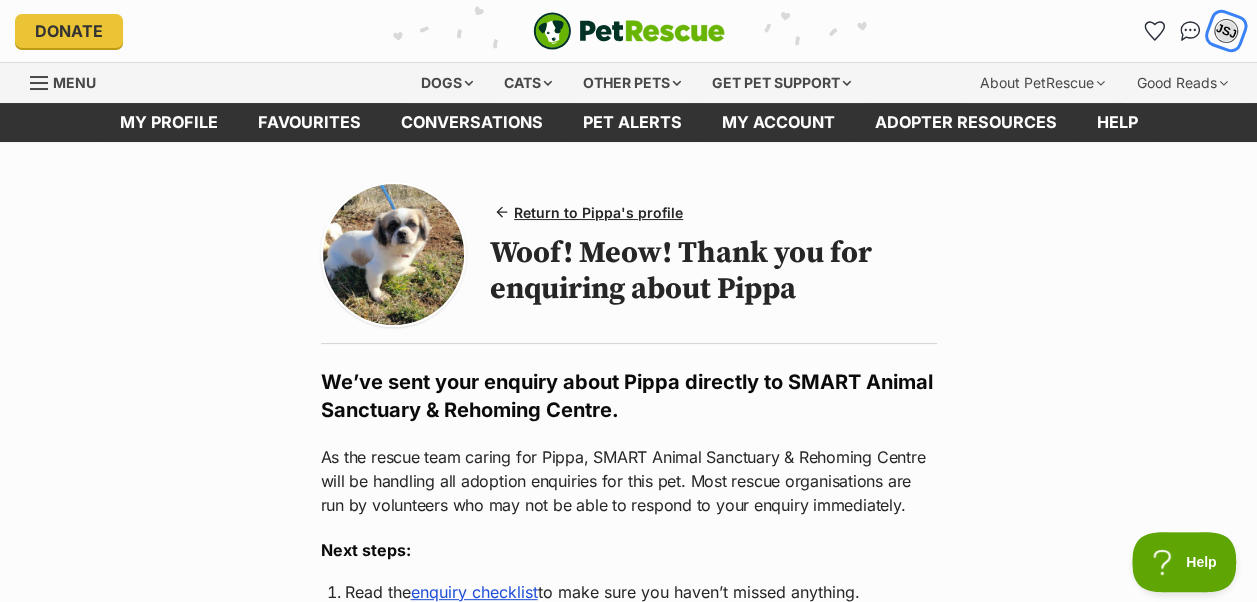 click on "JSJ" at bounding box center (1226, 31) 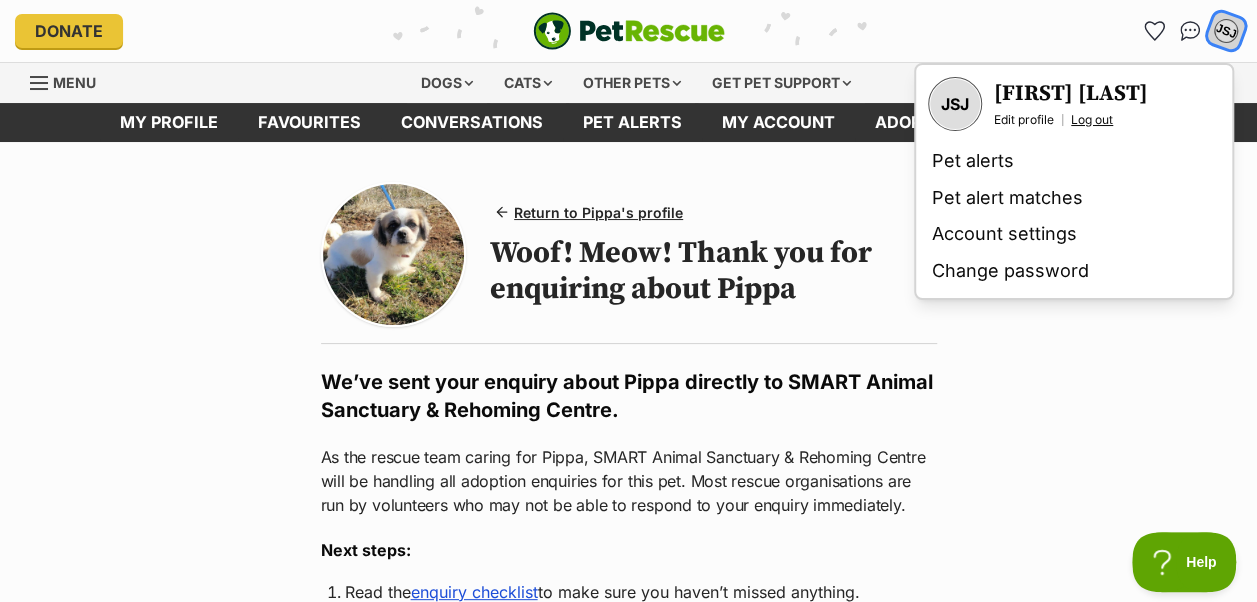 click on "Log out" at bounding box center [1092, 120] 